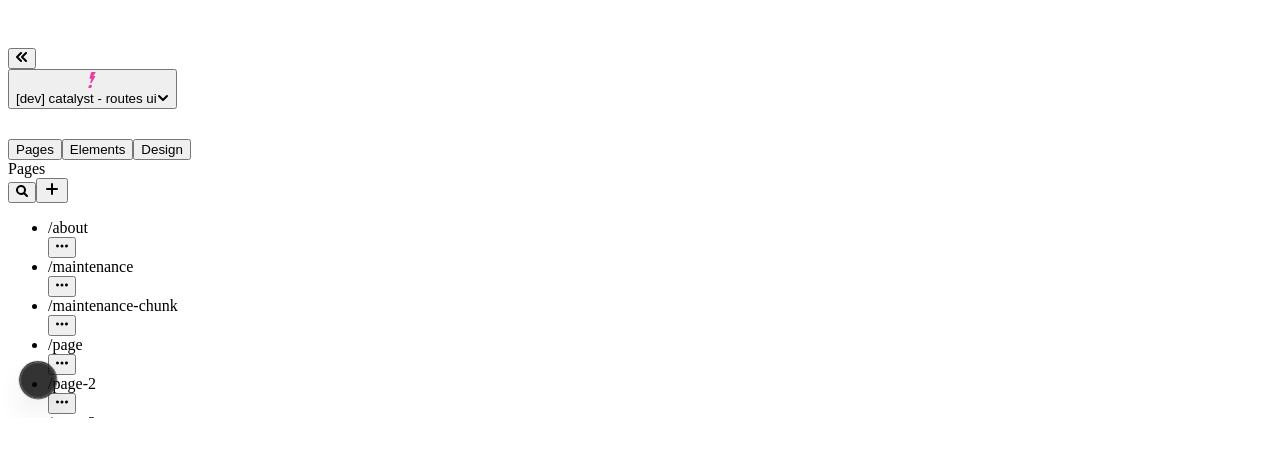scroll, scrollTop: 0, scrollLeft: 0, axis: both 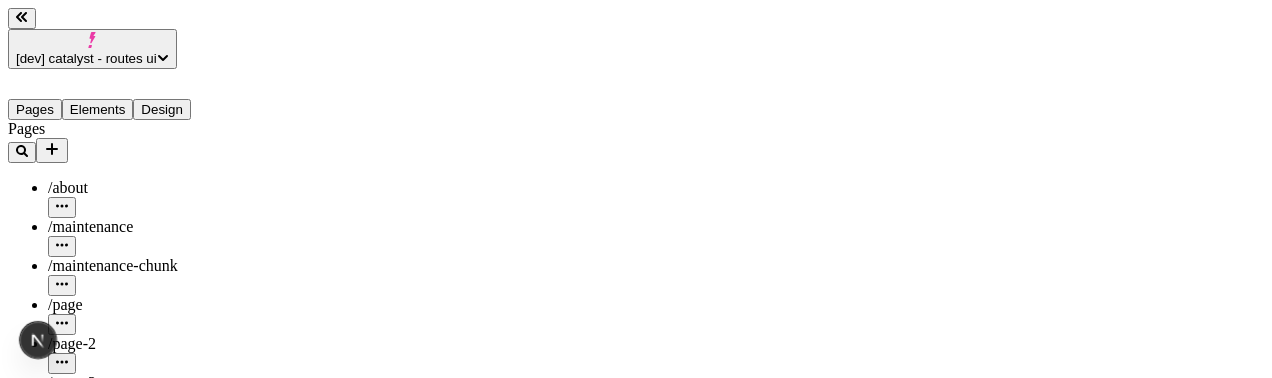 click 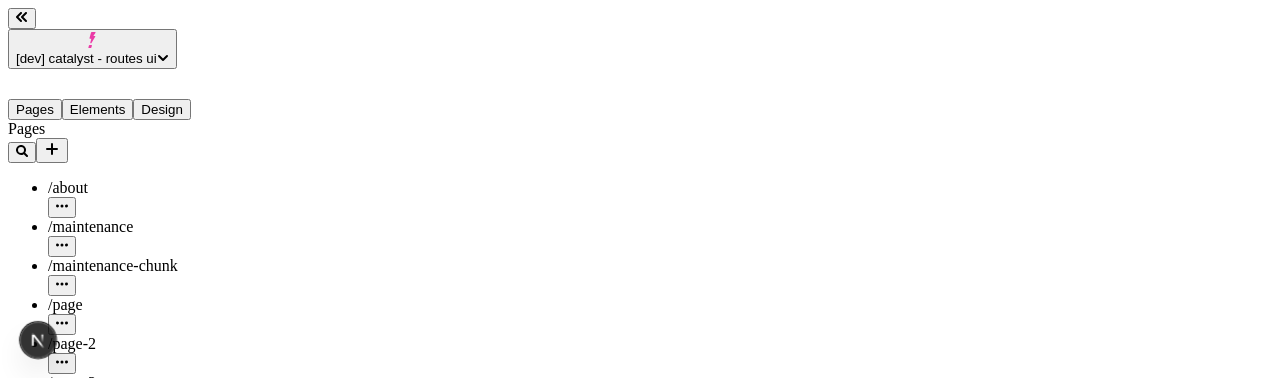 drag, startPoint x: 465, startPoint y: 377, endPoint x: 467, endPoint y: 429, distance: 52.03845 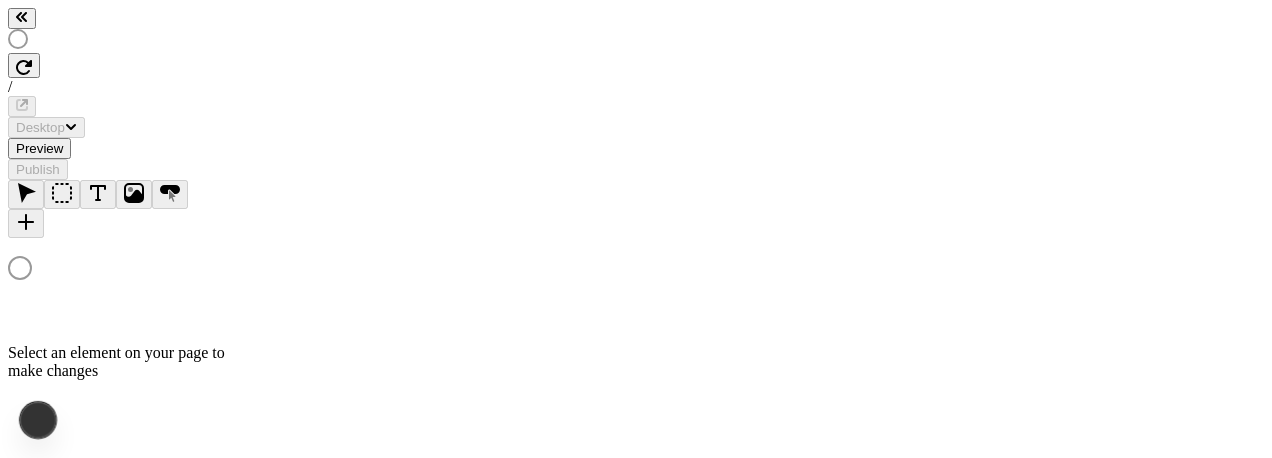 scroll, scrollTop: 0, scrollLeft: 0, axis: both 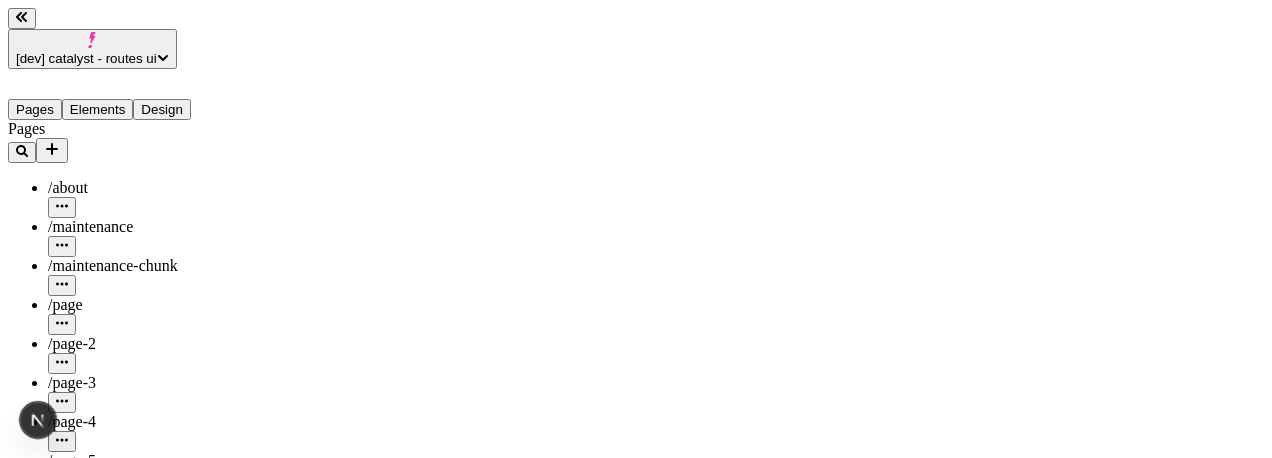 click 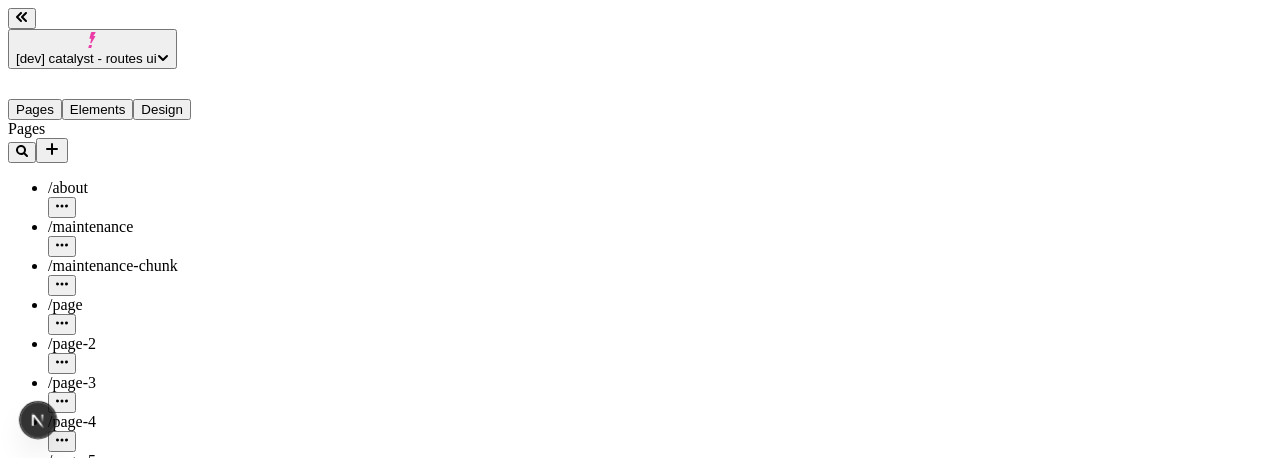 click 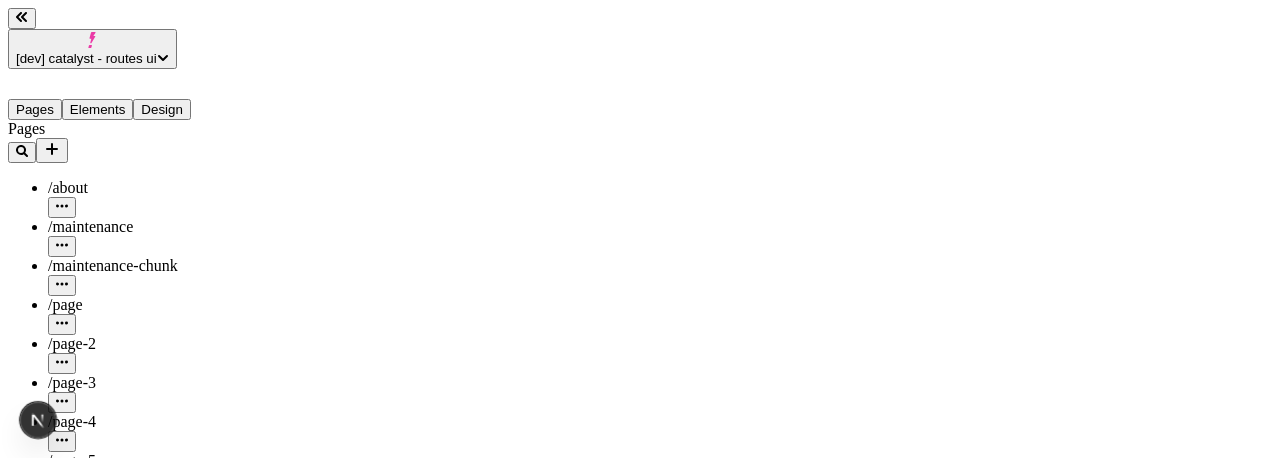 click 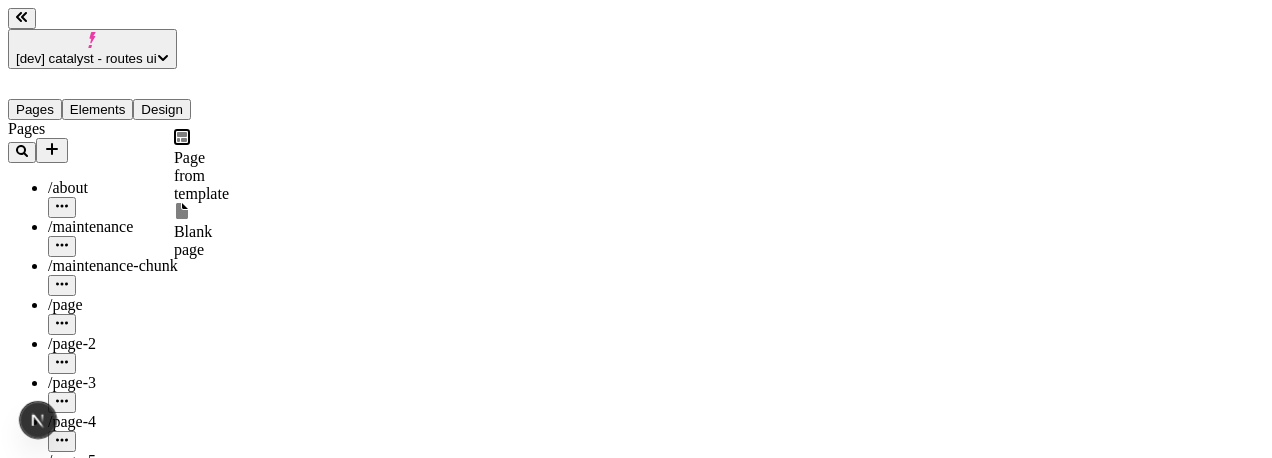 click on "Blank page" at bounding box center (201, 231) 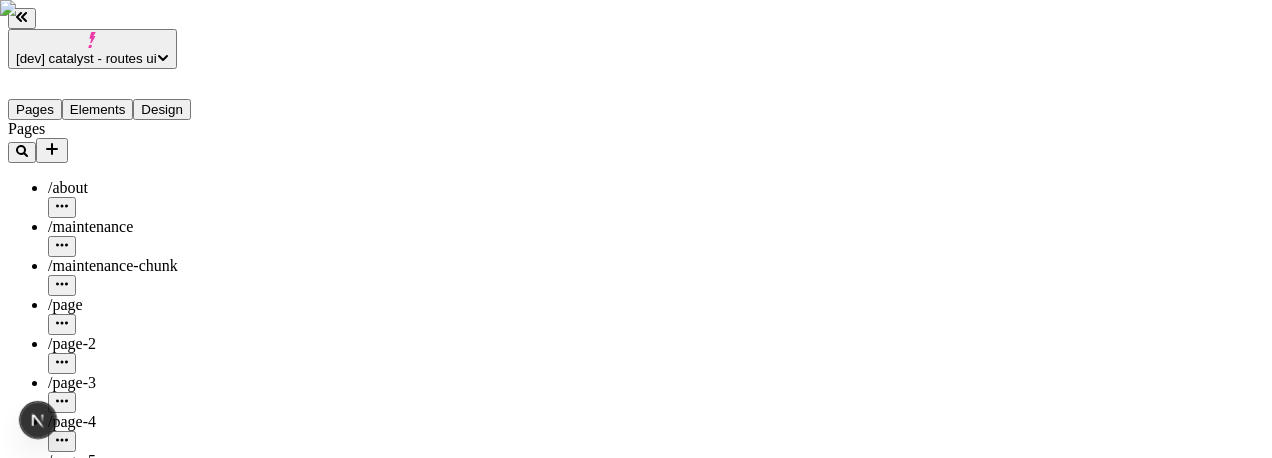 click on "/page-6" at bounding box center (96, 2136) 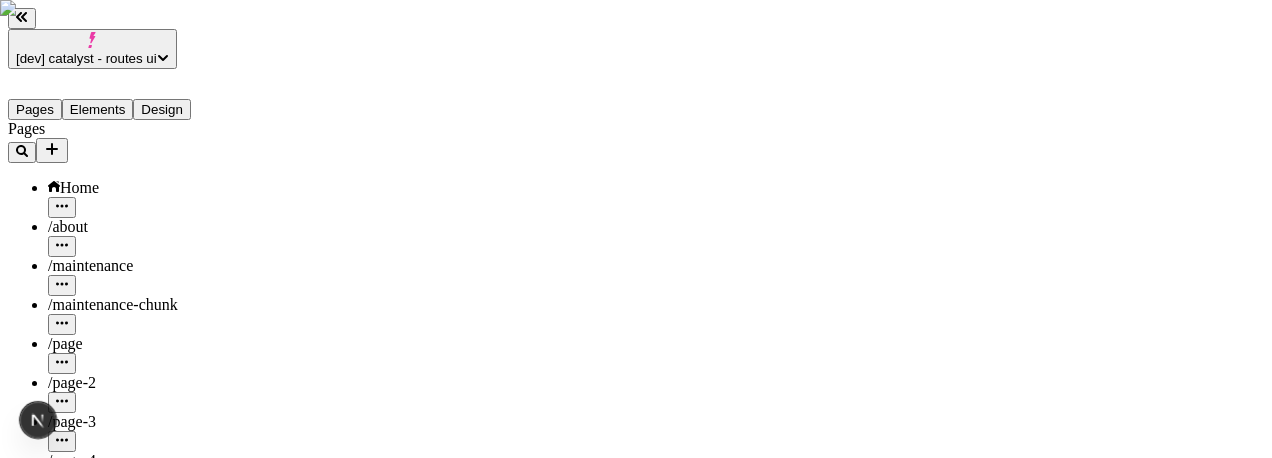 click on "Home" at bounding box center [148, 188] 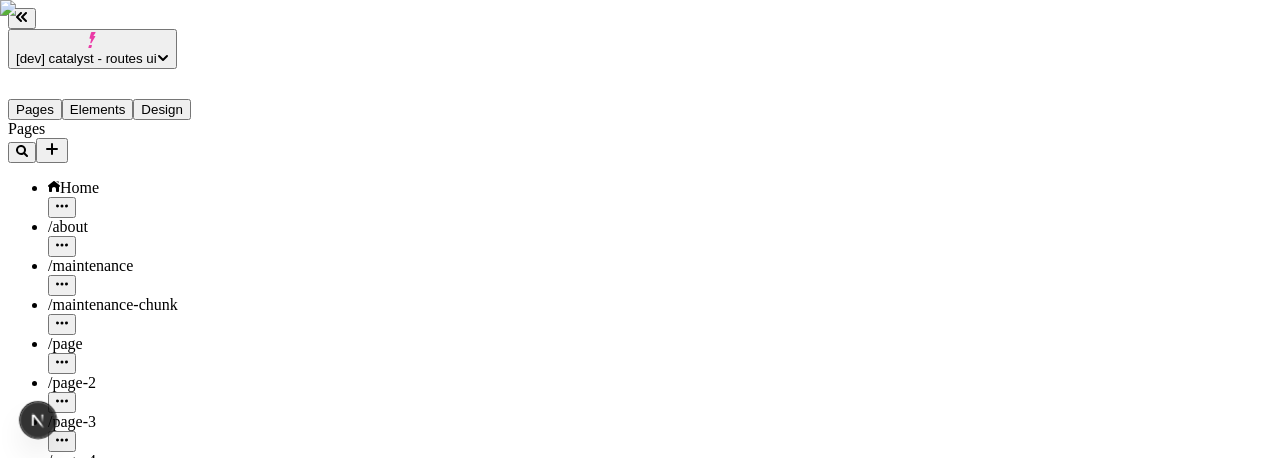 scroll, scrollTop: 0, scrollLeft: 0, axis: both 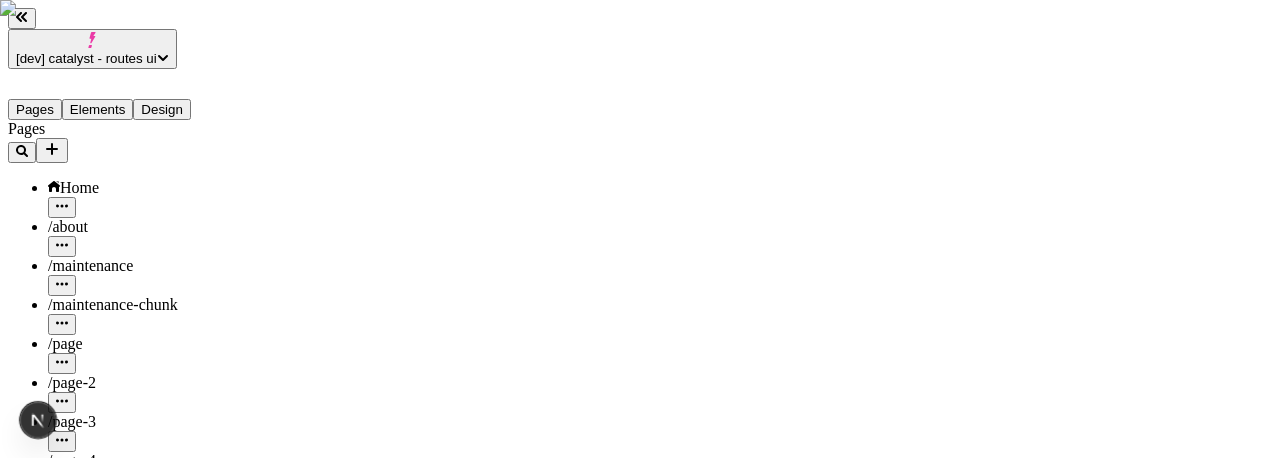 click 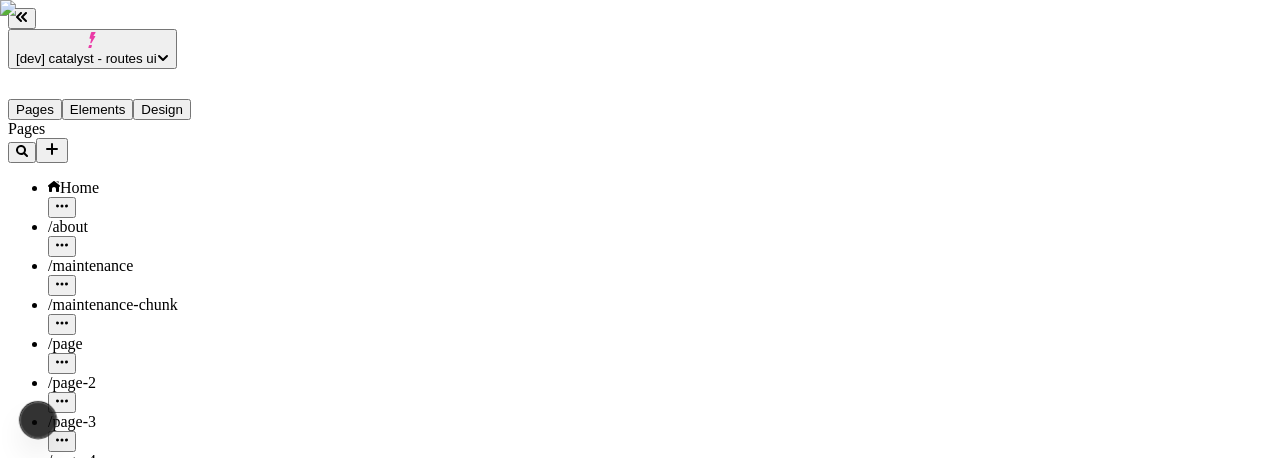 click 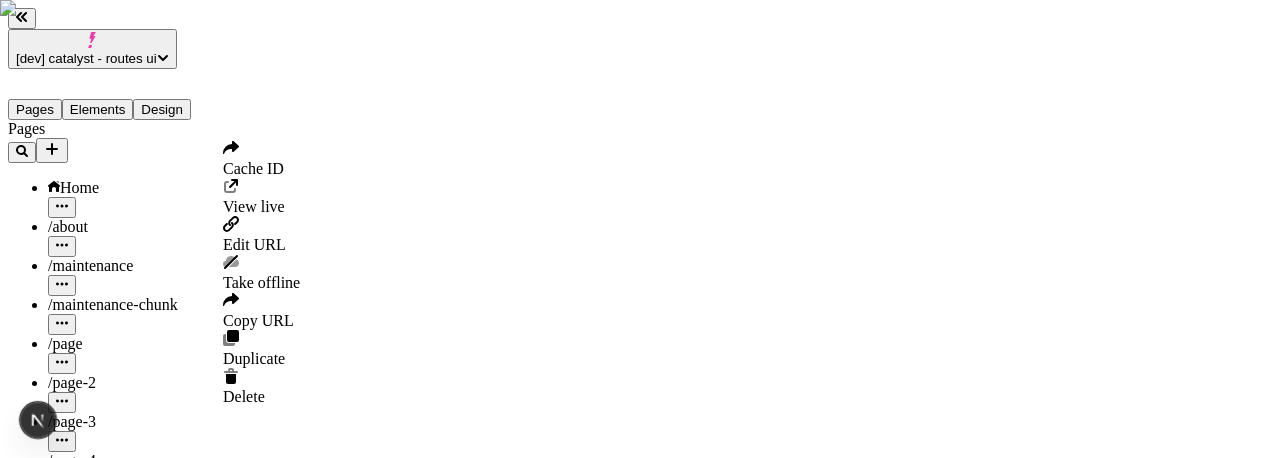 click on "Delete" at bounding box center [244, 396] 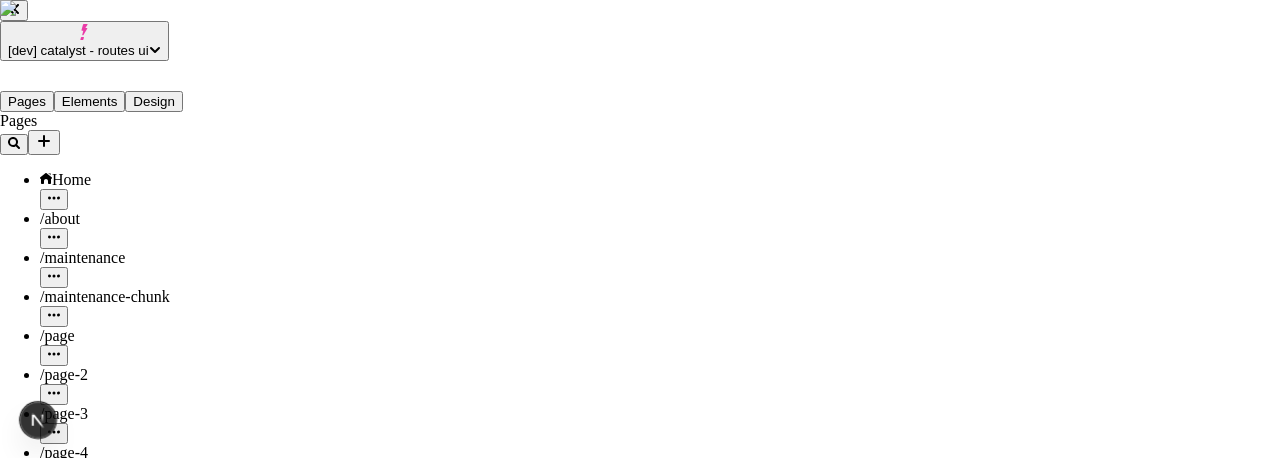 click on "Yes, delete page" at bounding box center [57, 2133] 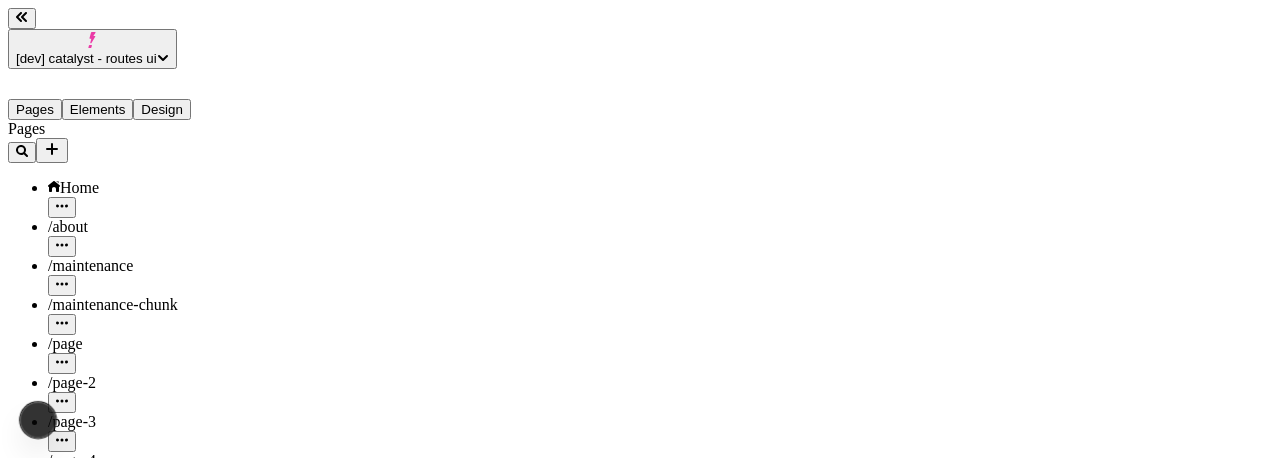 type on "/page" 